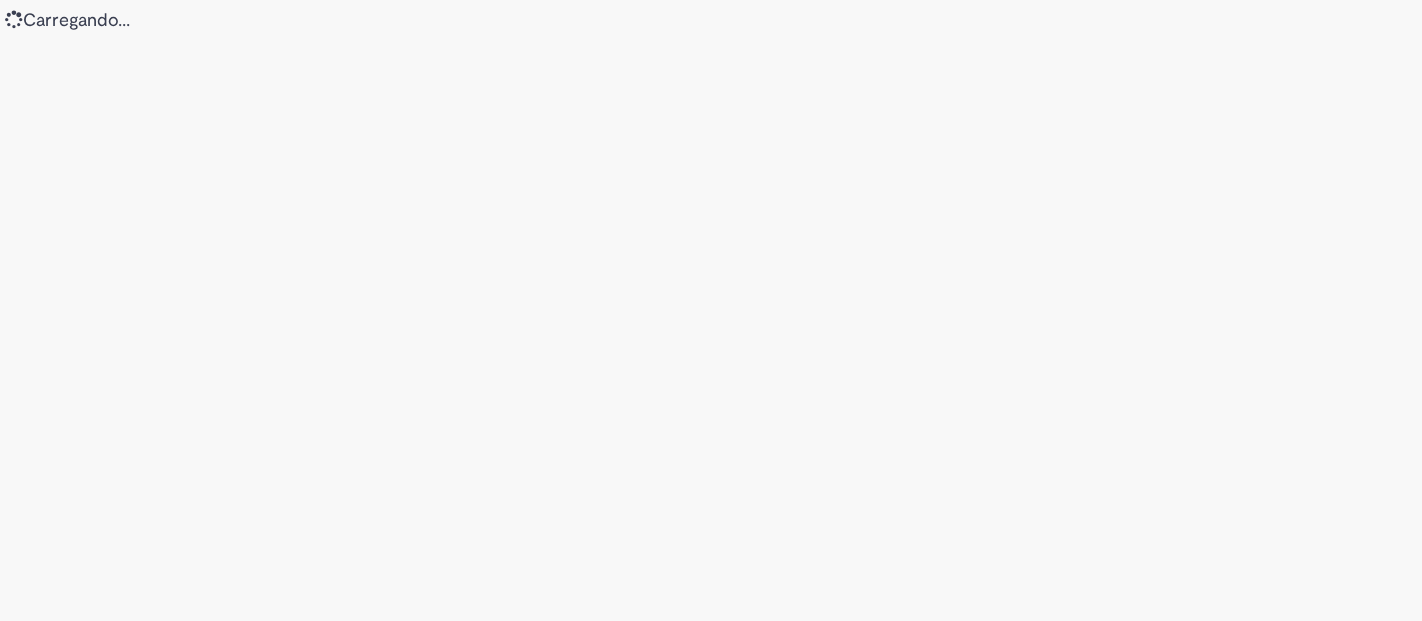 scroll, scrollTop: 0, scrollLeft: 0, axis: both 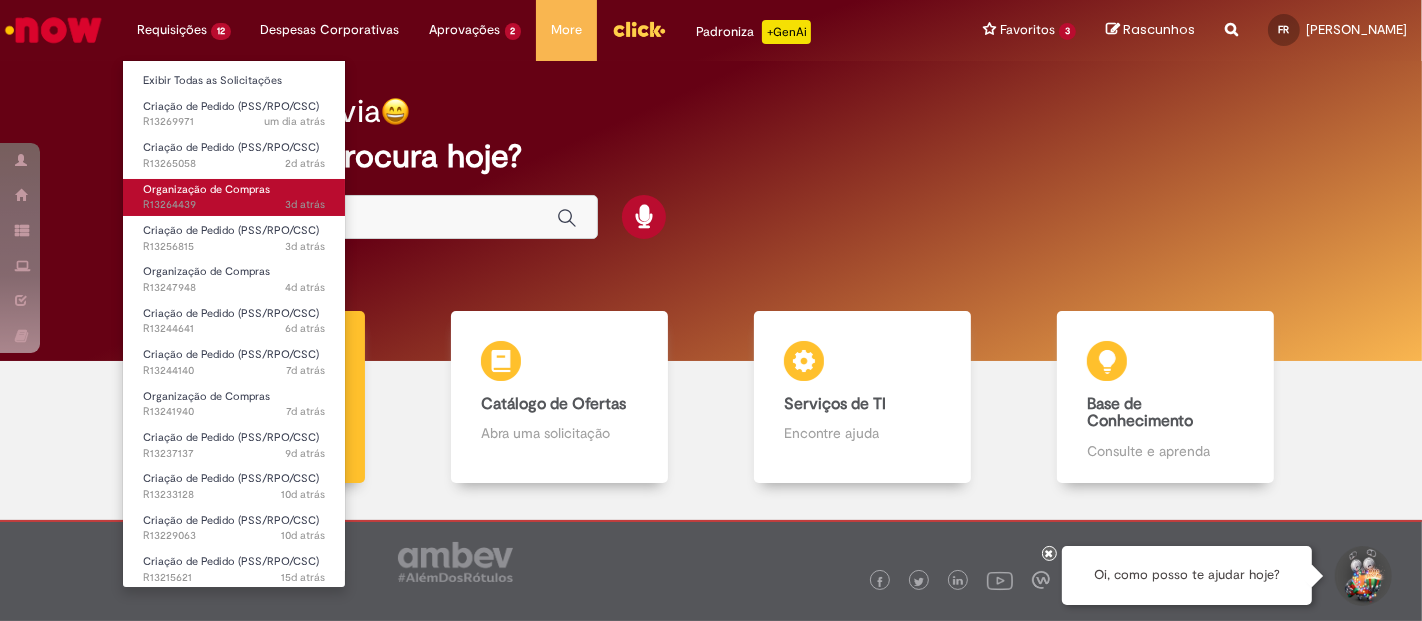 click on "3d atrás 3 dias atrás  R13264439" at bounding box center [234, 205] 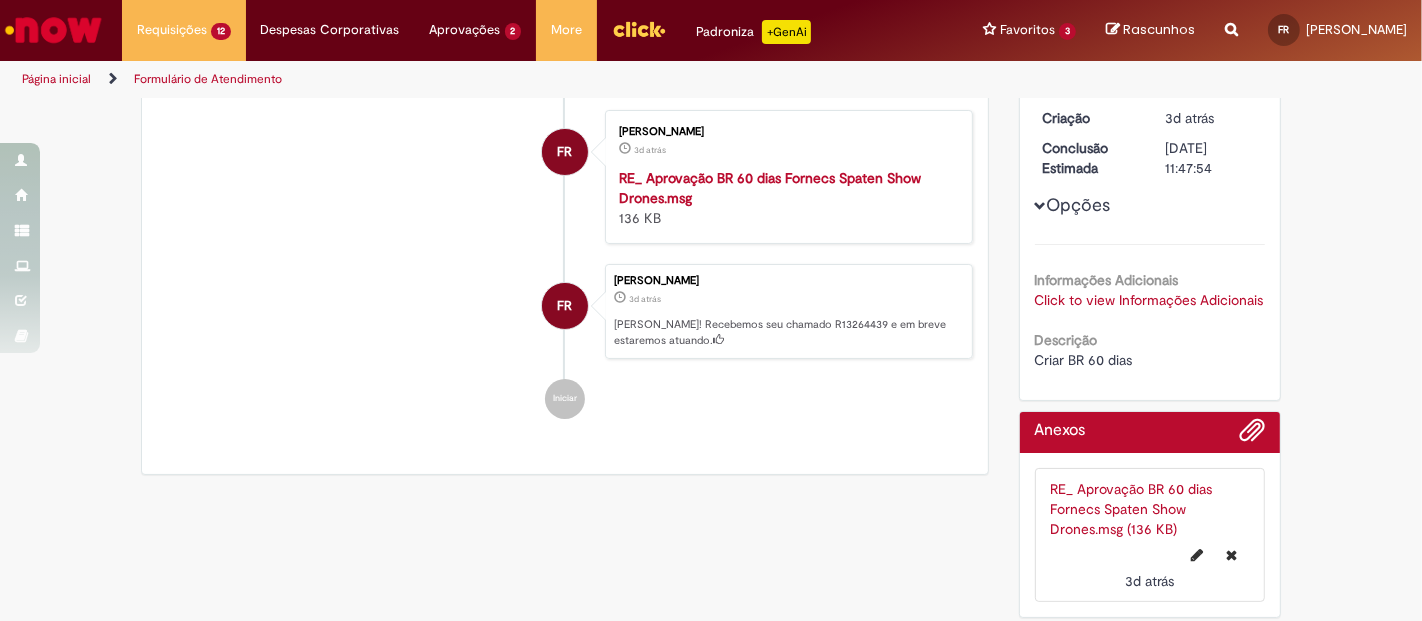 scroll, scrollTop: 0, scrollLeft: 0, axis: both 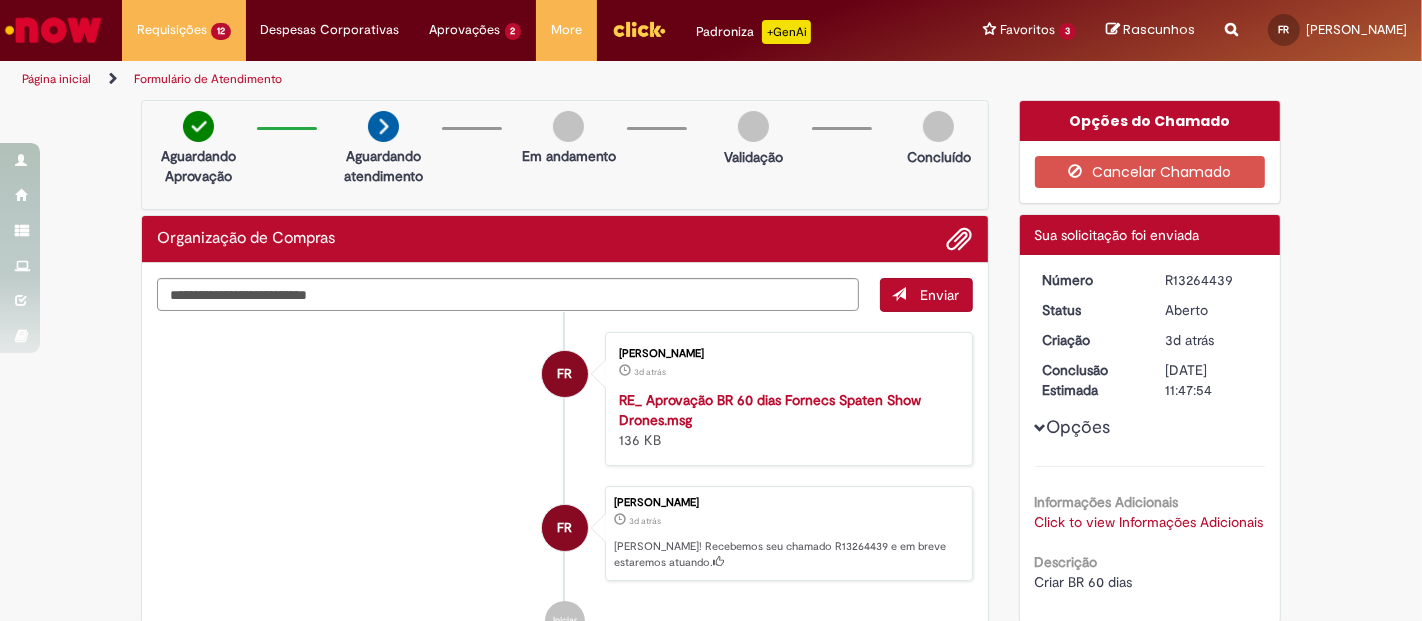 click on "Página inicial" at bounding box center [56, 79] 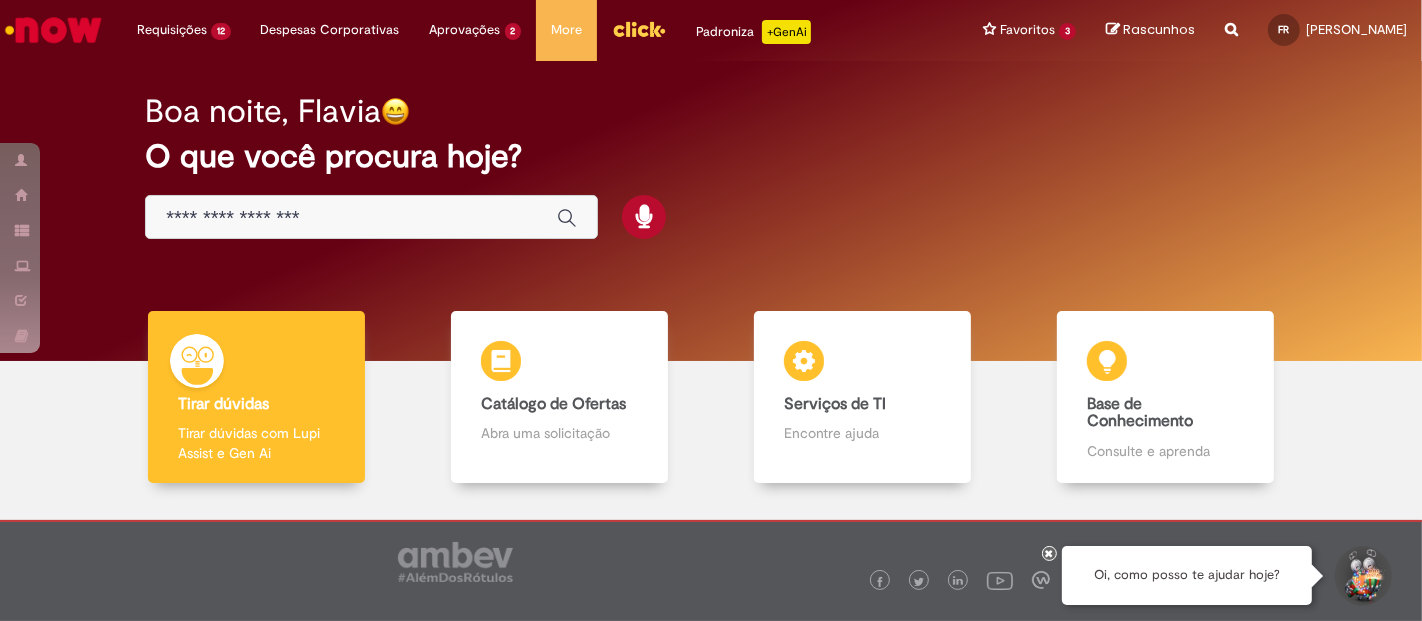 click at bounding box center (371, 217) 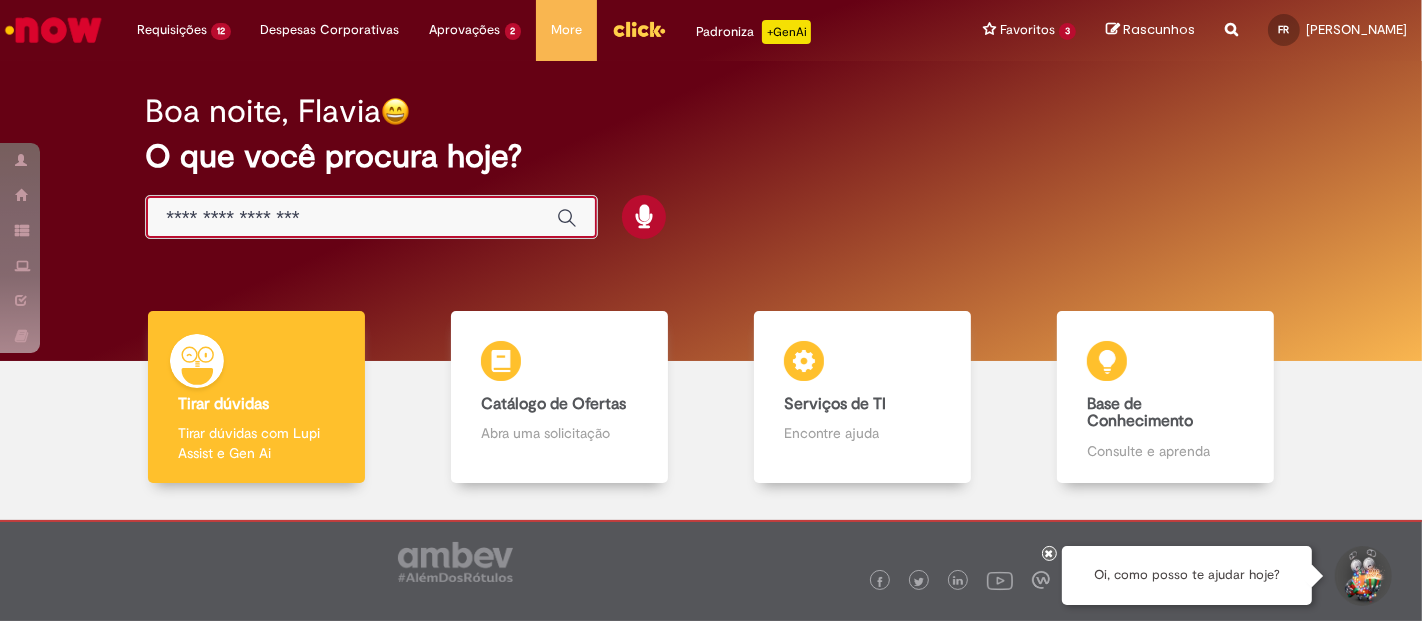 click at bounding box center [351, 218] 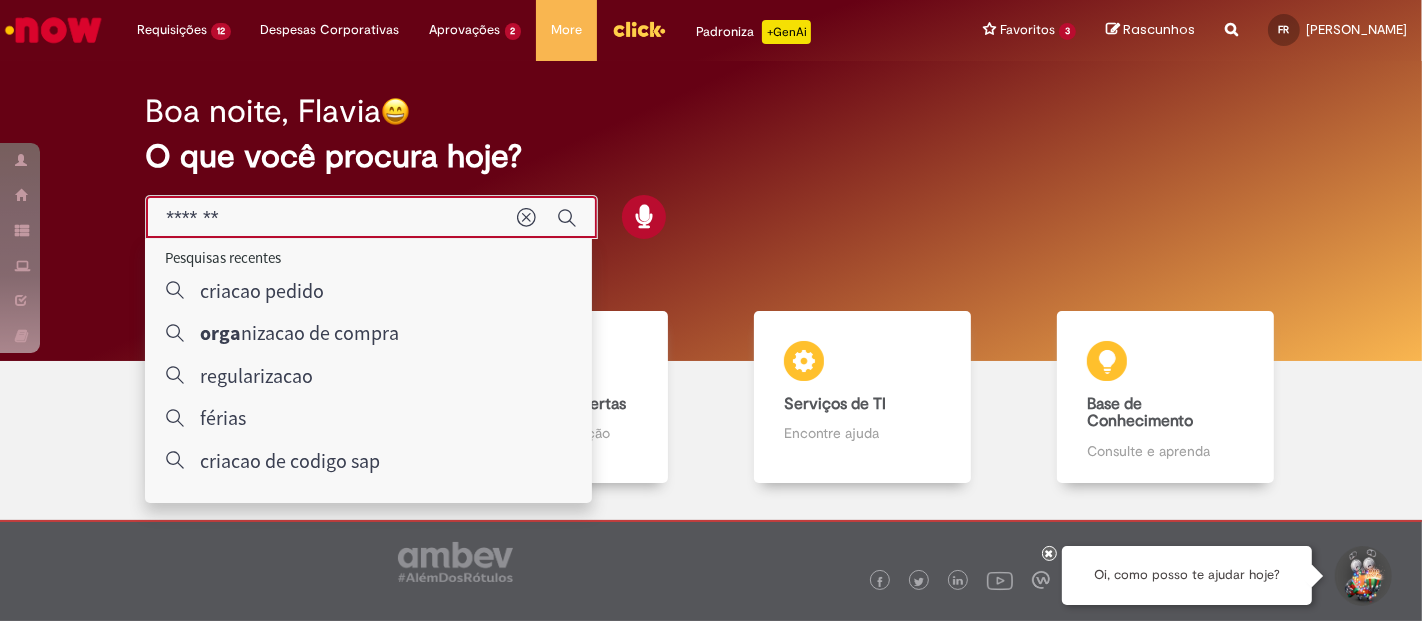 type on "********" 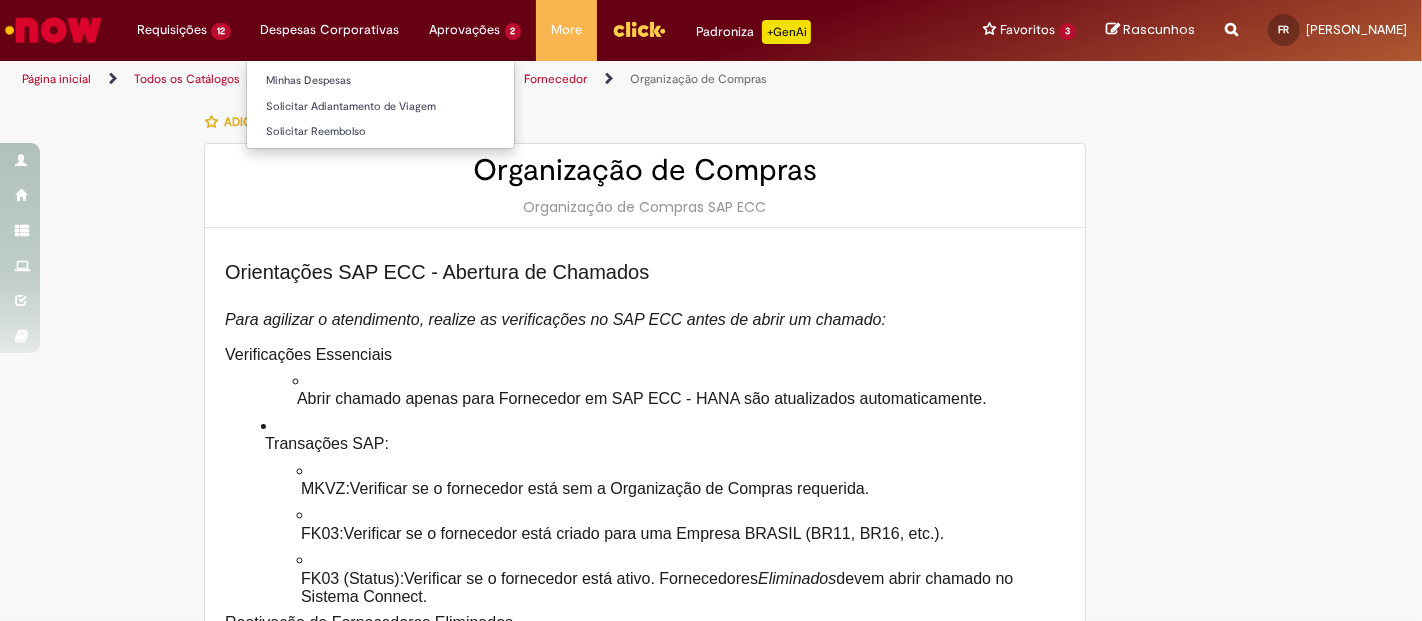 type on "********" 